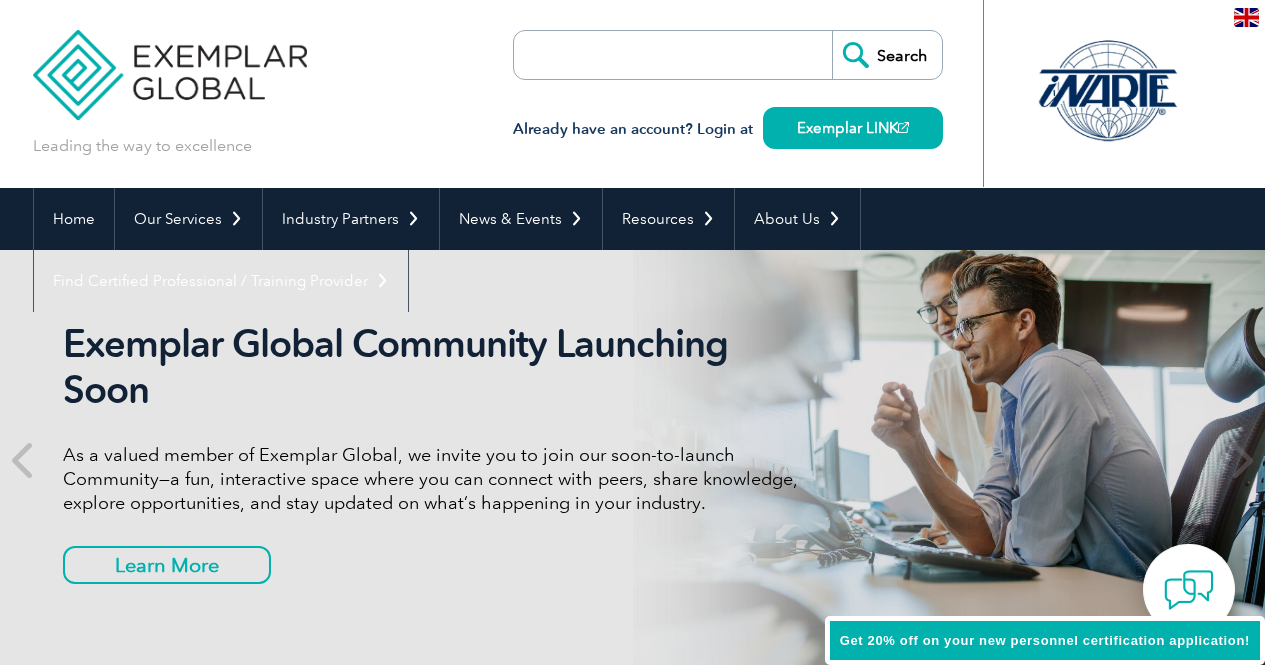 scroll, scrollTop: 0, scrollLeft: 0, axis: both 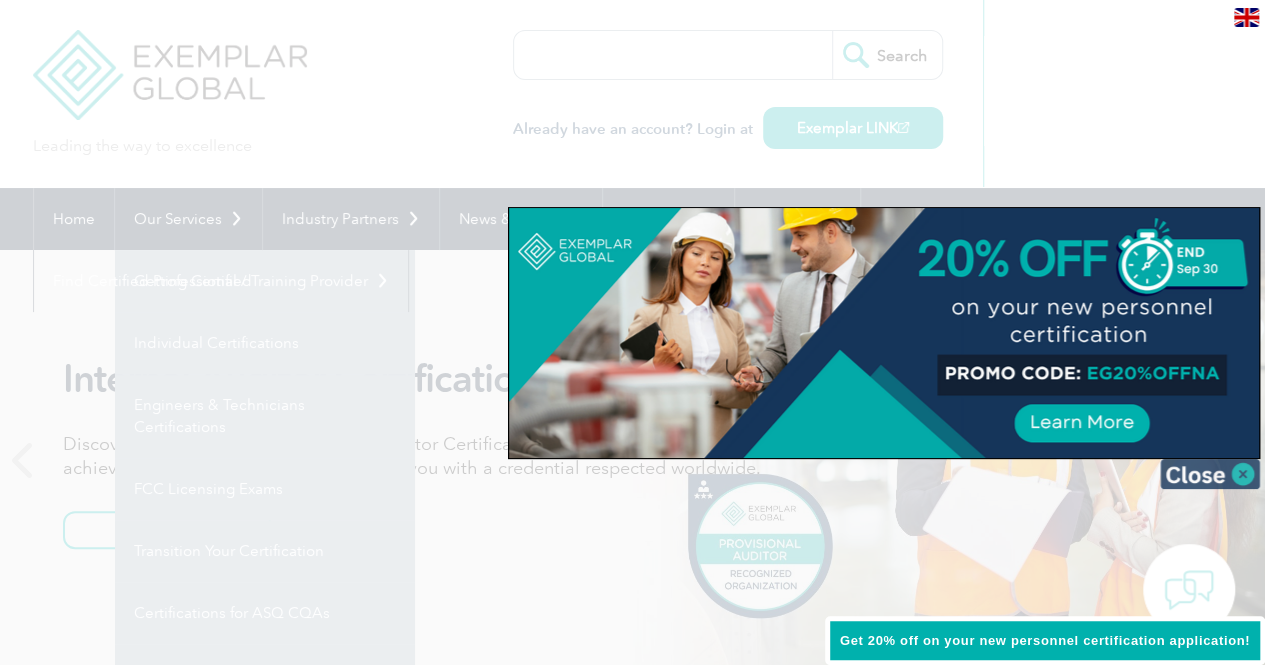 click at bounding box center [1210, 474] 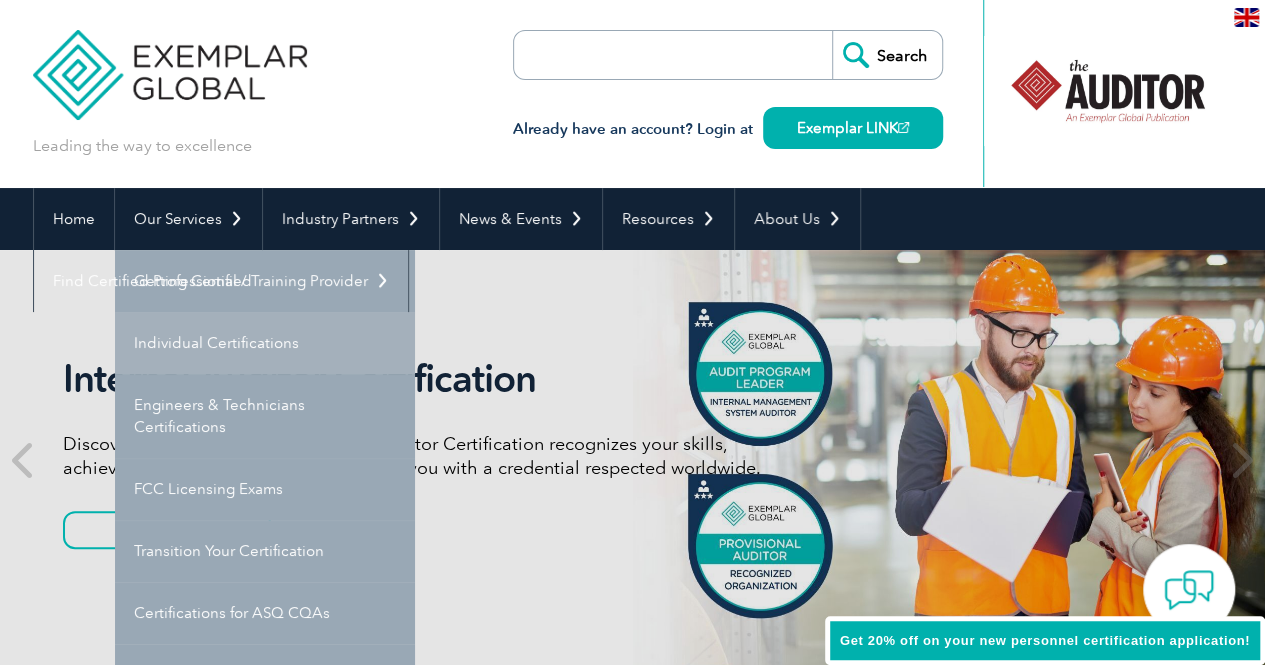 click on "BACK TO TOP              Leading the way to excellence                                                                                                                 Search       Already have an account? Login at  Exemplar LINK        ▼                            Home   Our Services     Getting Certified   Individual Certifications   Engineers & Technicians Certifications   FCC Licensing Exams   Transition Your Certification   Certifications for ASQ CQAs   Your Exemplar Global ROI     ▼   Industry Partners     Programs for Certification Bodies   Programs for Recognized Organizations   Programs for Training Providers   Program for Consulting Group   Certification Add-On (CAO) Program   Our Training Providers   Take a Certified Training Course     ▼   News & Events     Auditor Online   Webinars   Blog and News   Event Calendar     ▼   Resources     Career Center     Auditors Jobs   Engineers & Technicians Jobs     ▼   Digital Badging     Individual Digital Badges       ▼" at bounding box center (632, 2737) 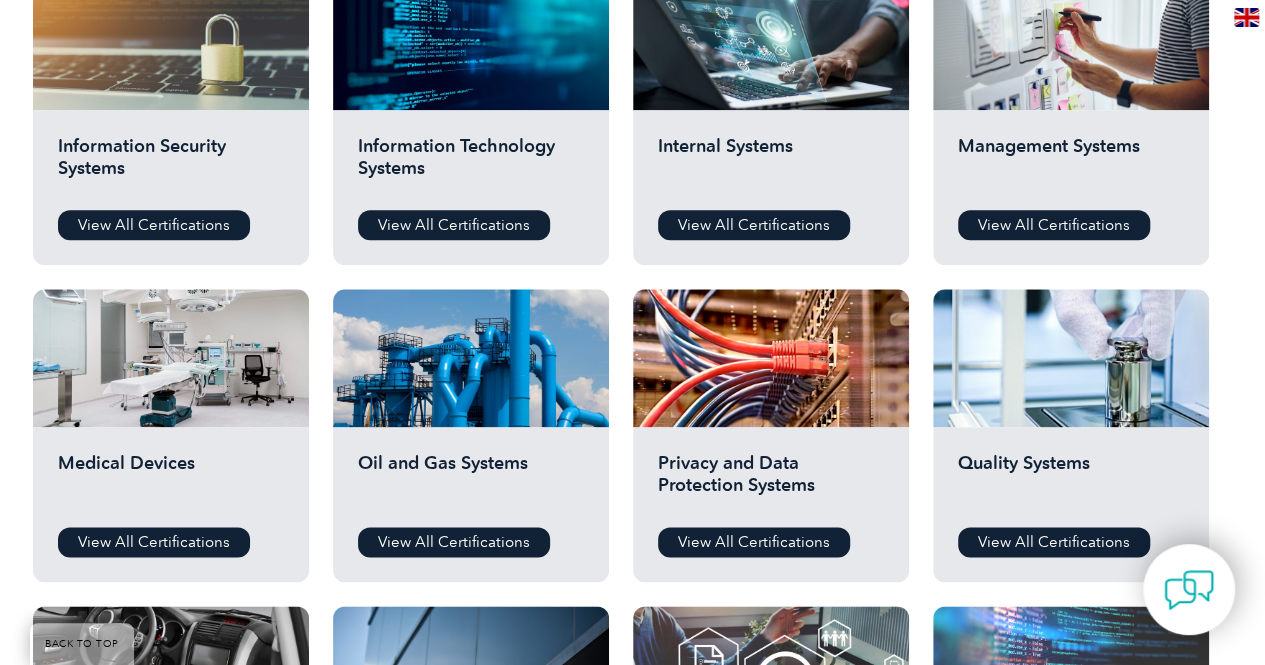 scroll, scrollTop: 1104, scrollLeft: 0, axis: vertical 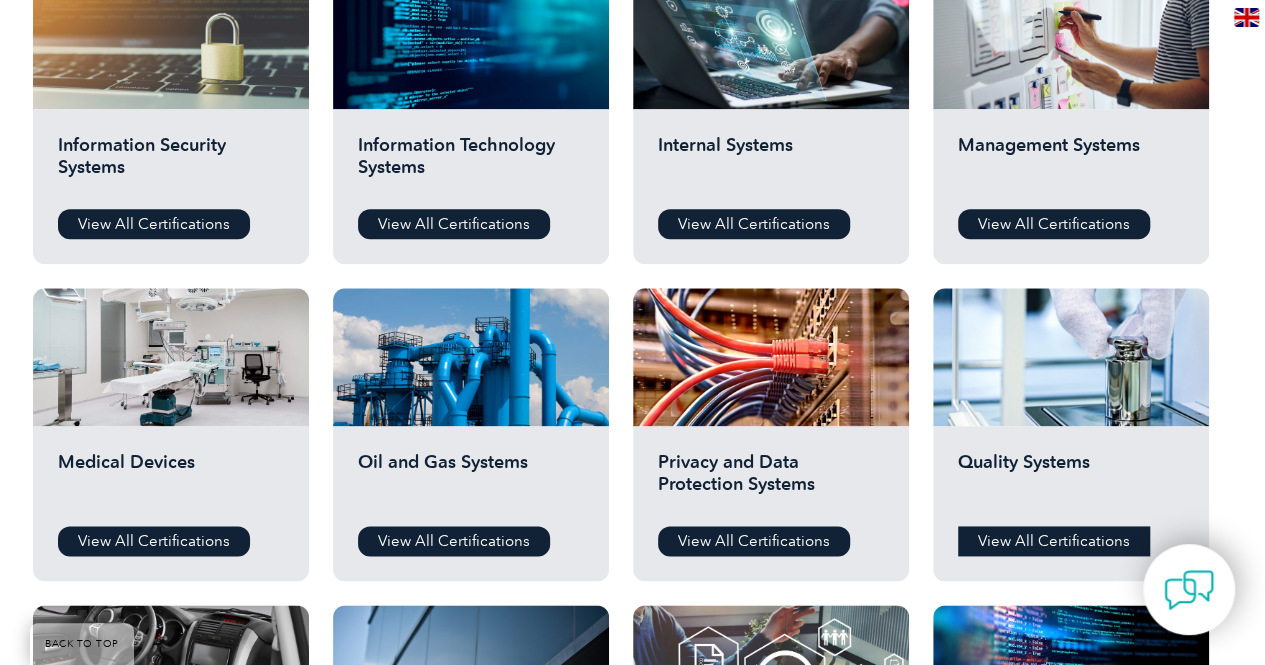 click on "View All Certifications" at bounding box center (1054, 541) 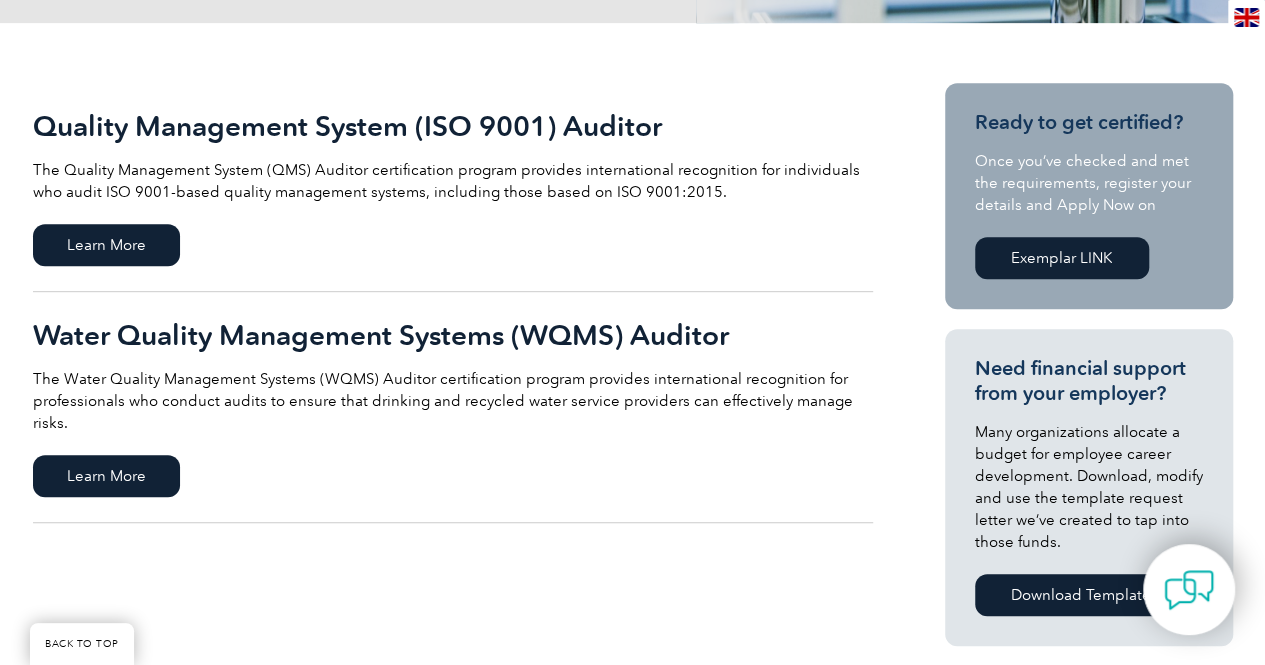 scroll, scrollTop: 504, scrollLeft: 0, axis: vertical 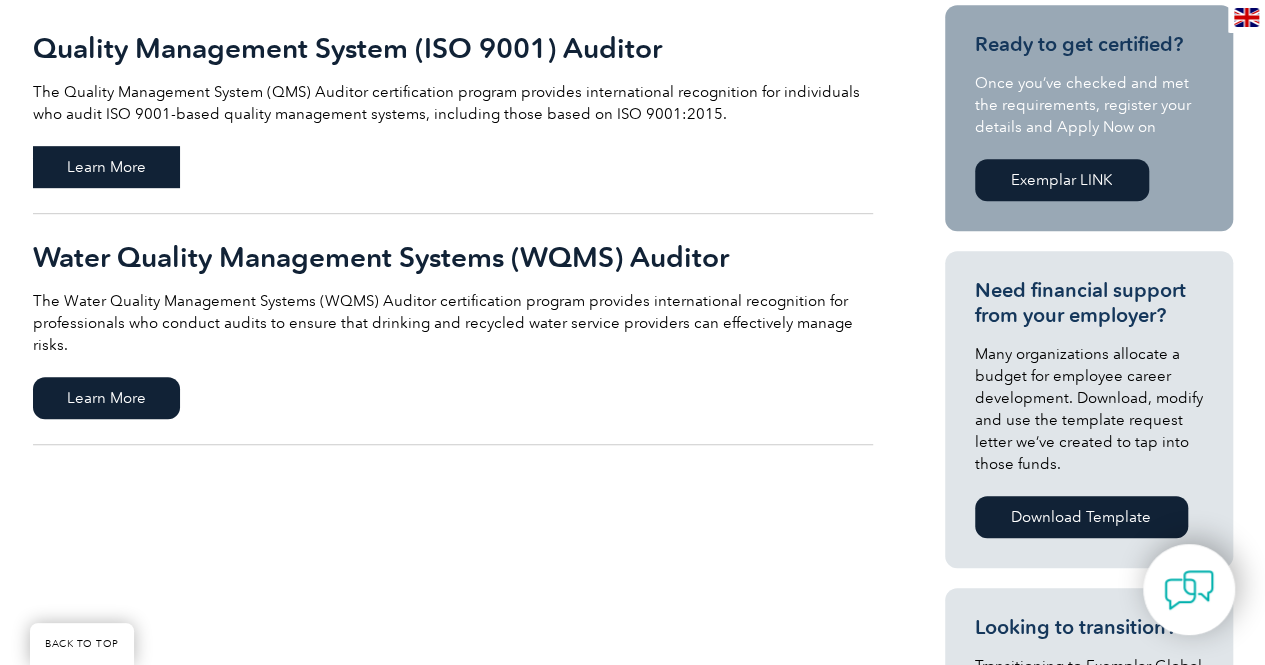click on "Learn More" at bounding box center [106, 167] 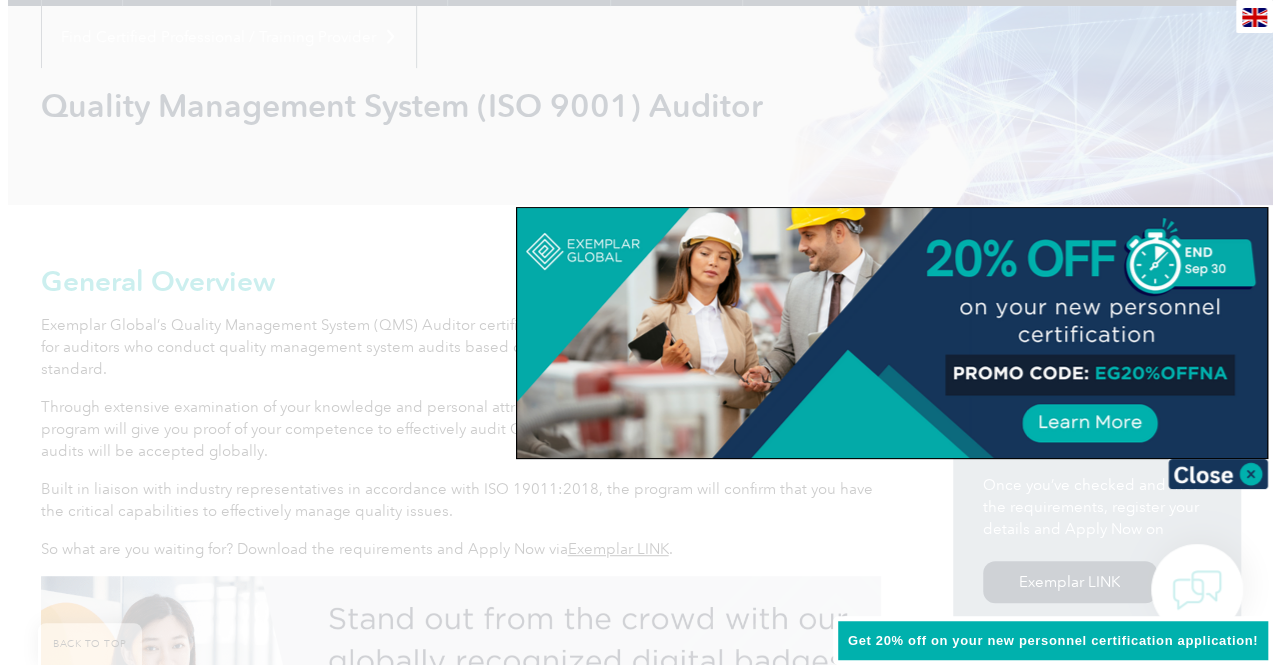 scroll, scrollTop: 250, scrollLeft: 0, axis: vertical 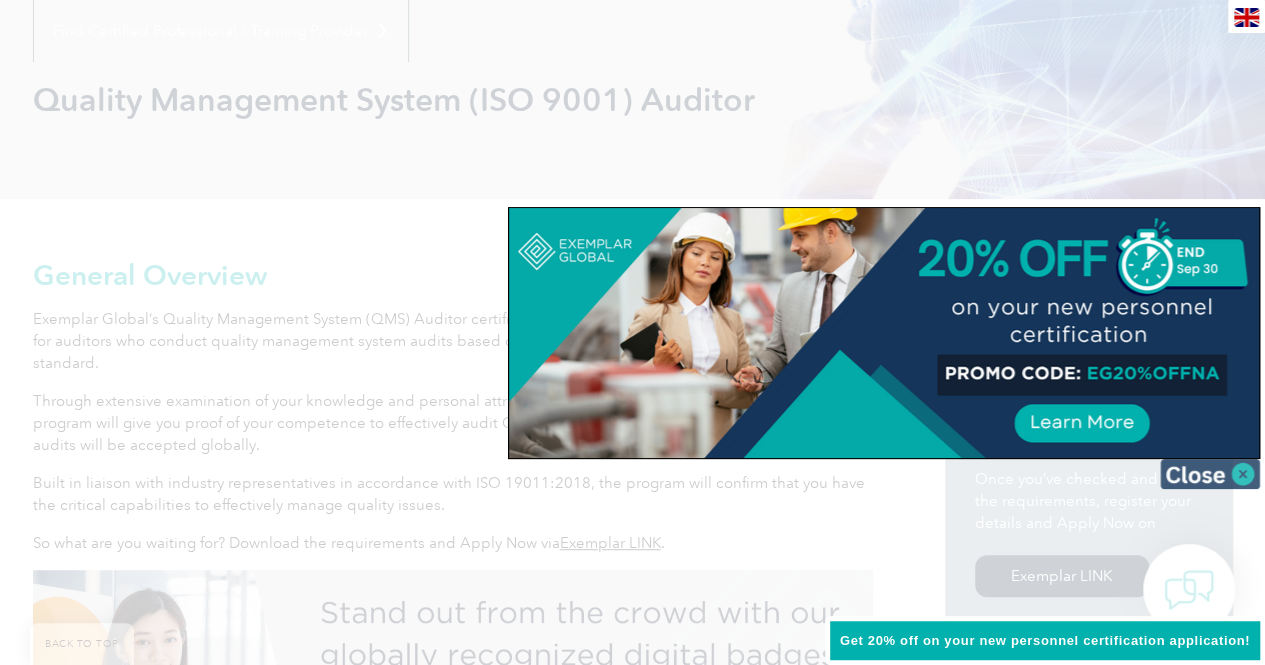 click at bounding box center (1210, 474) 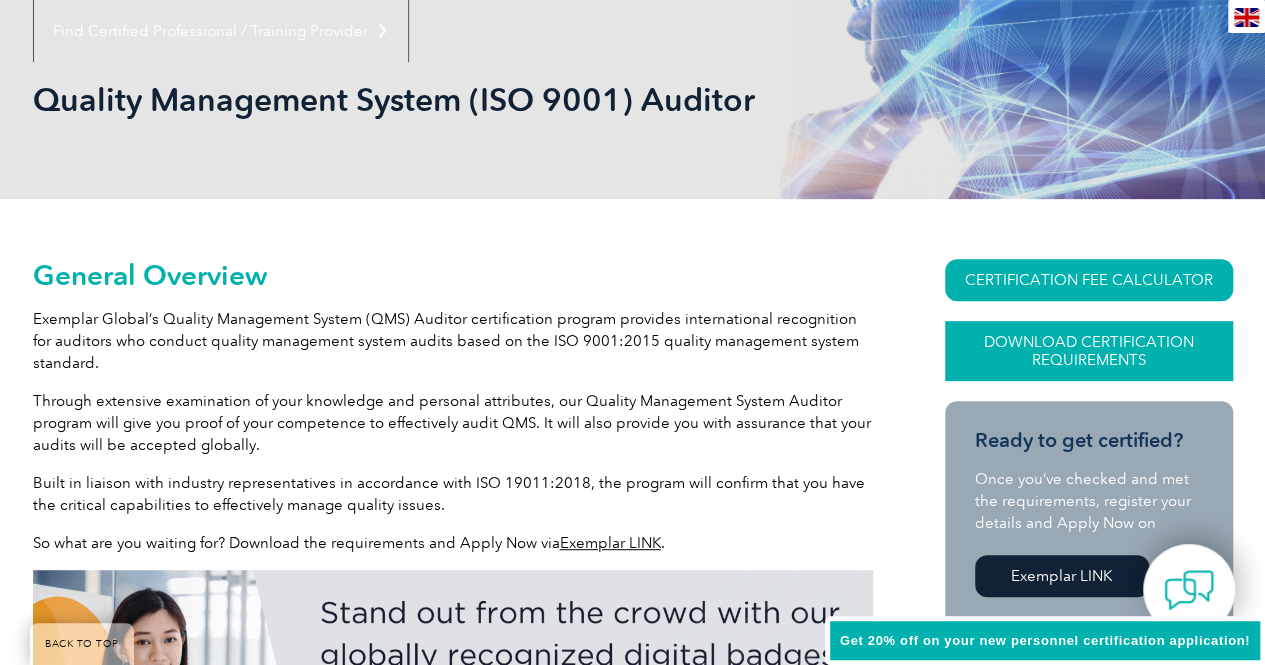 click on "Download Certification Requirements" at bounding box center [1089, 351] 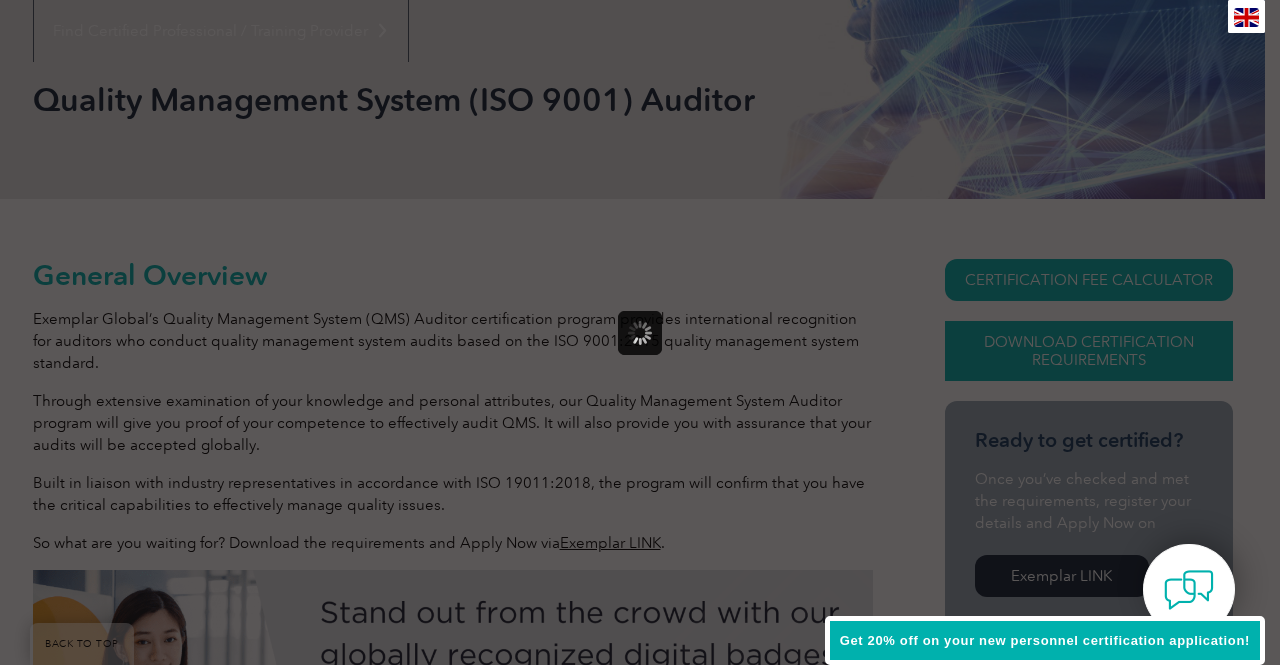 scroll, scrollTop: 0, scrollLeft: 0, axis: both 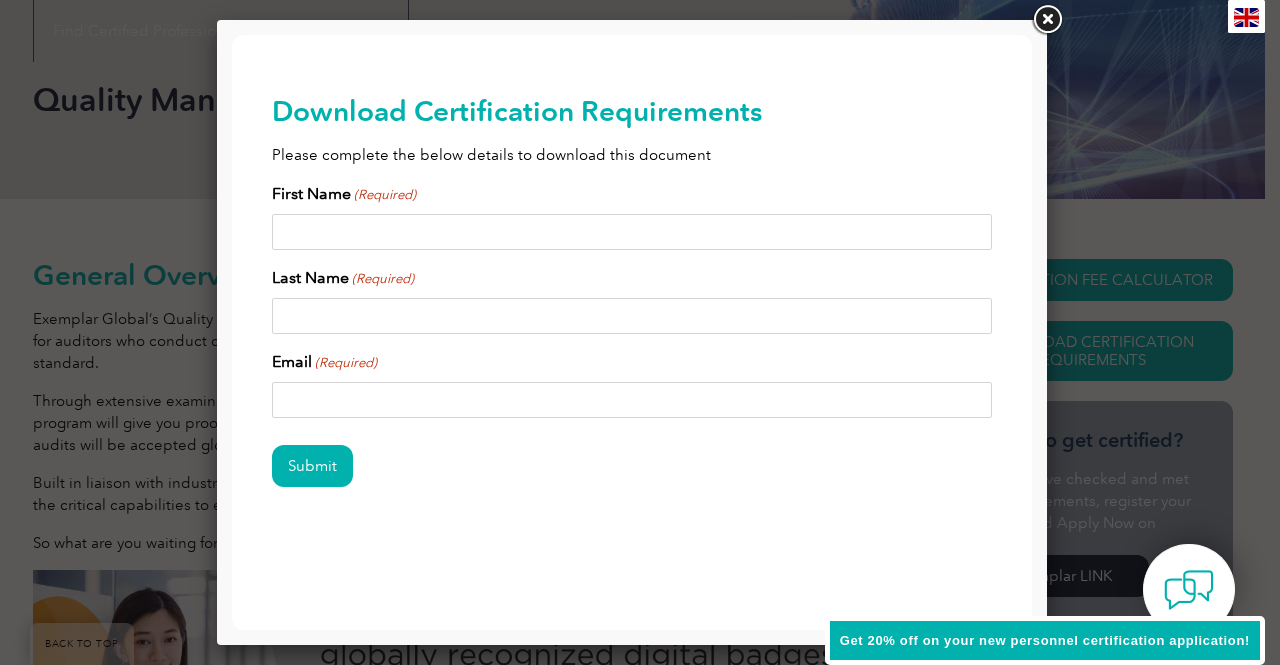 click on "First Name (Required)" at bounding box center [632, 232] 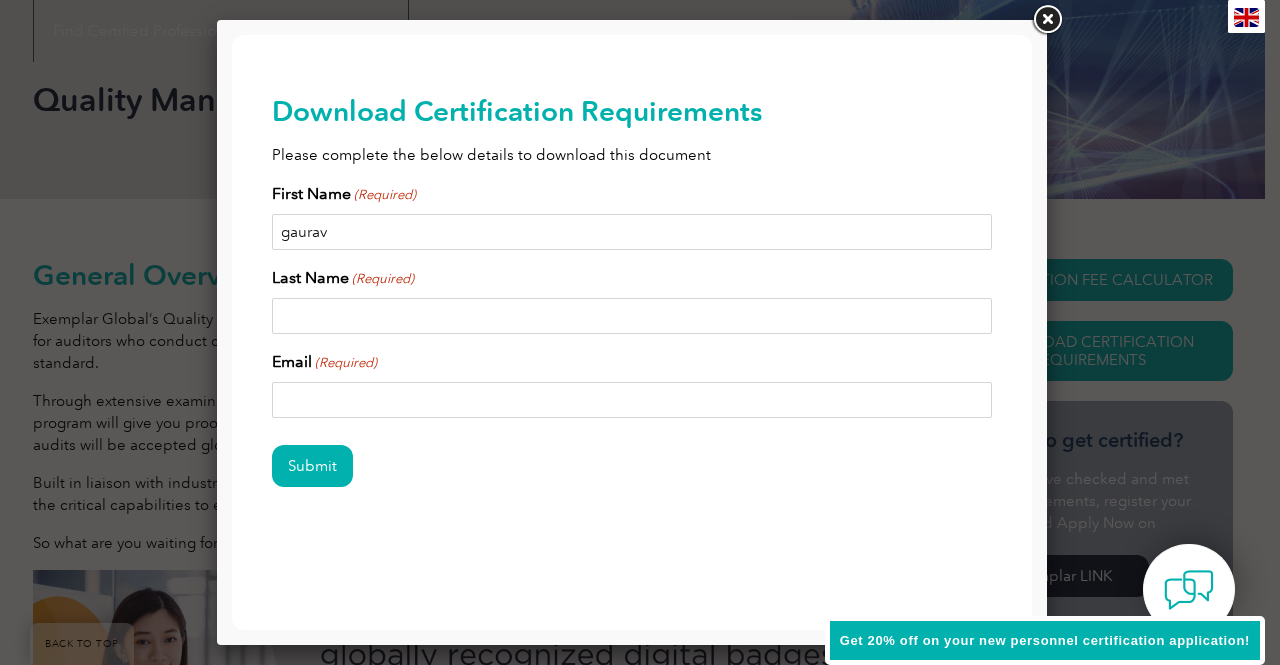 type on "gaurav" 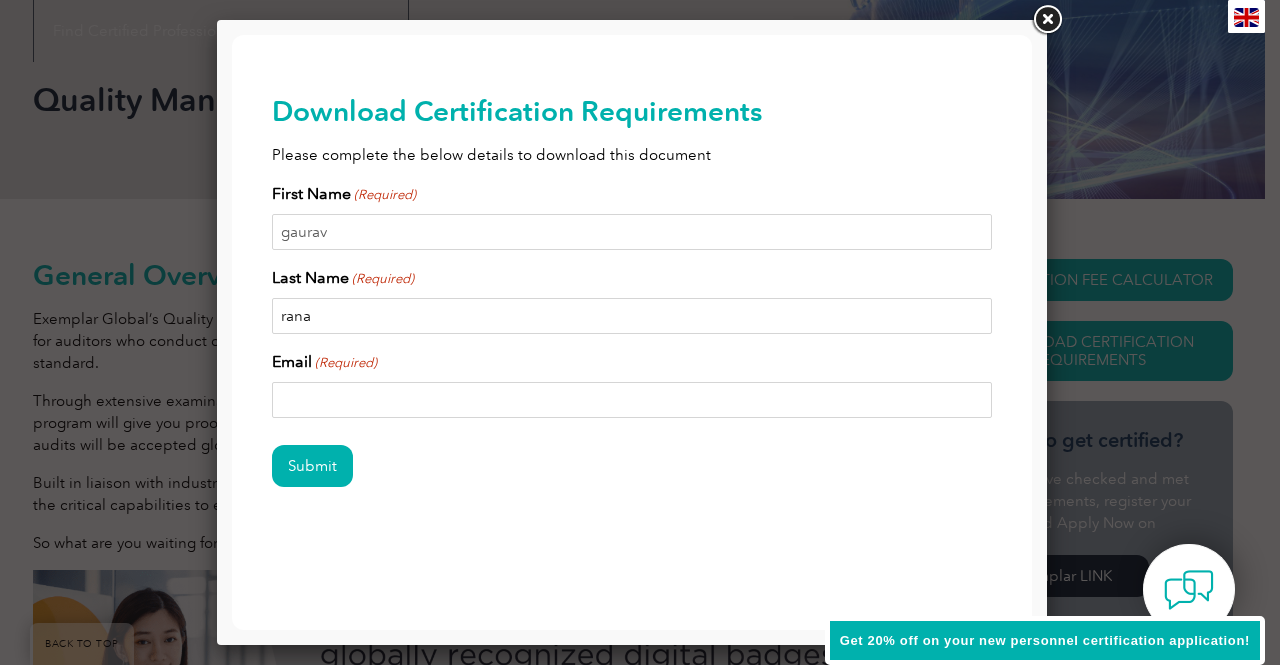 type on "rana" 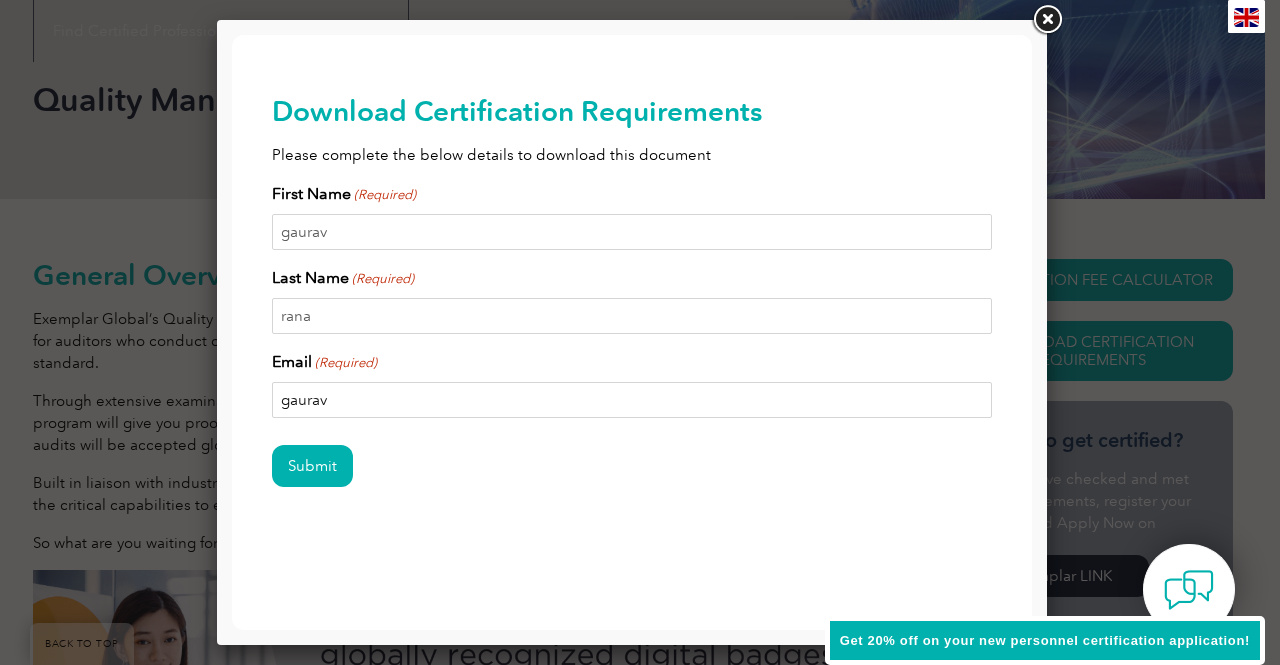type on "[EMAIL_ADDRESS][DOMAIN_NAME]" 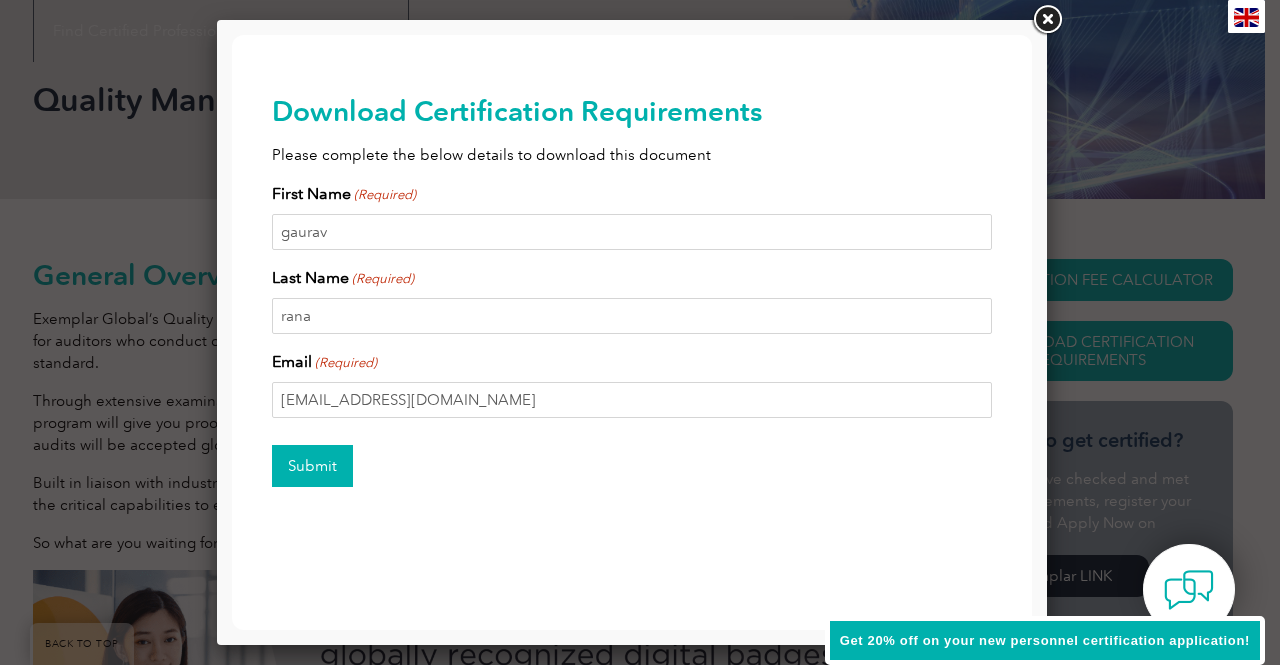 click on "Submit" at bounding box center (312, 466) 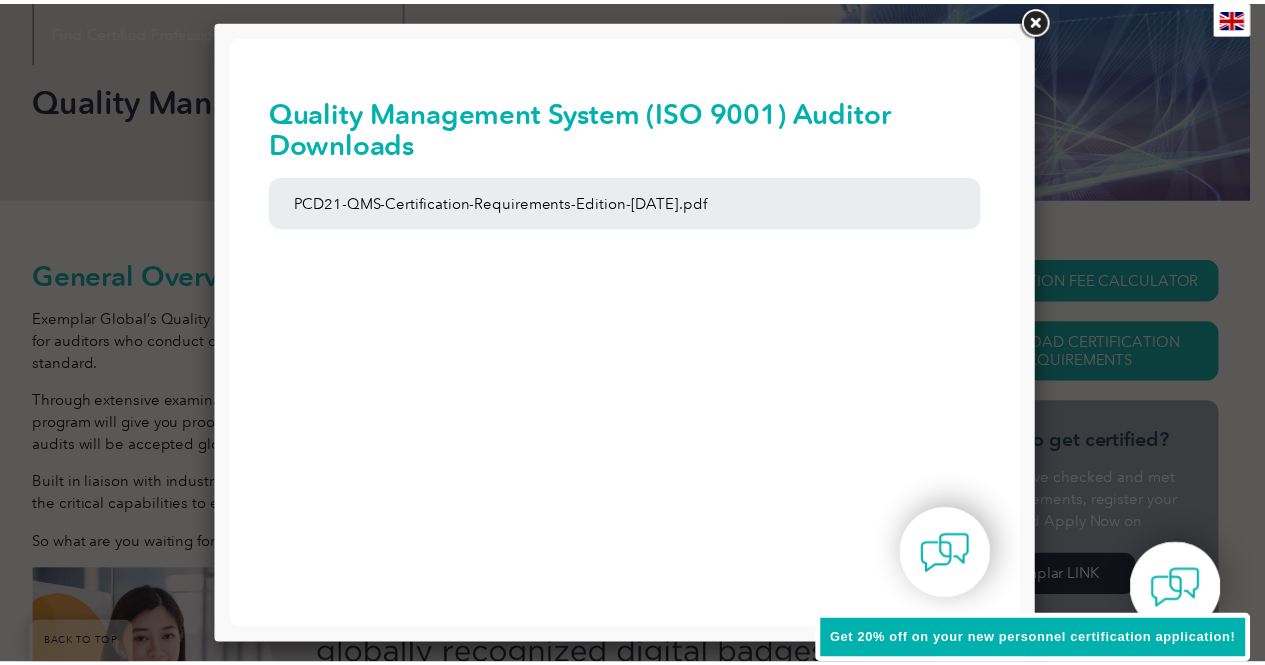 scroll, scrollTop: 0, scrollLeft: 0, axis: both 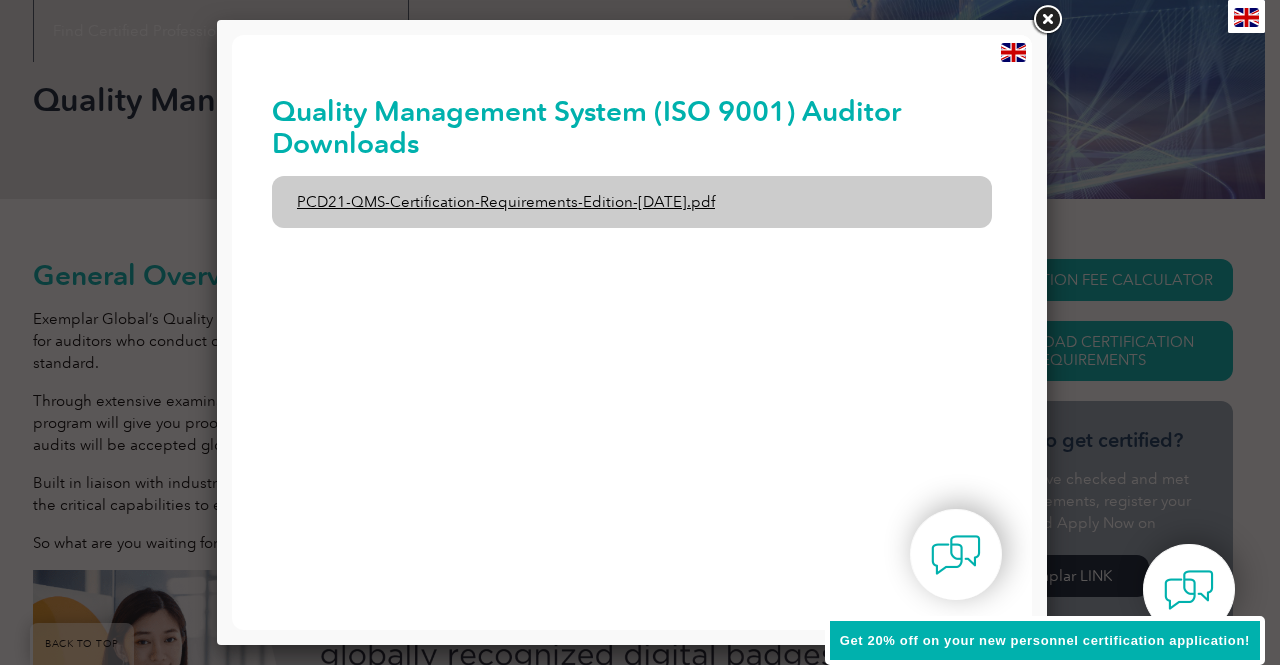 click on "PCD21-QMS-Certification-Requirements-Edition-[DATE].pdf" at bounding box center (632, 202) 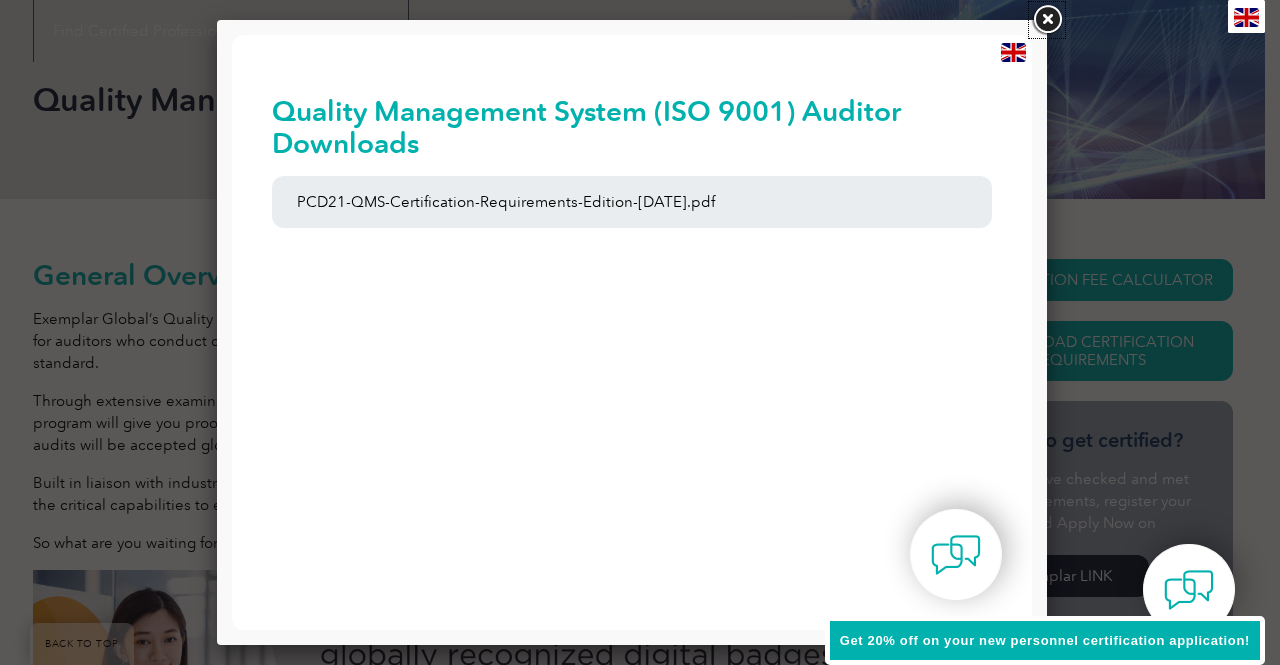 drag, startPoint x: 1047, startPoint y: 29, endPoint x: 1050, endPoint y: 18, distance: 11.401754 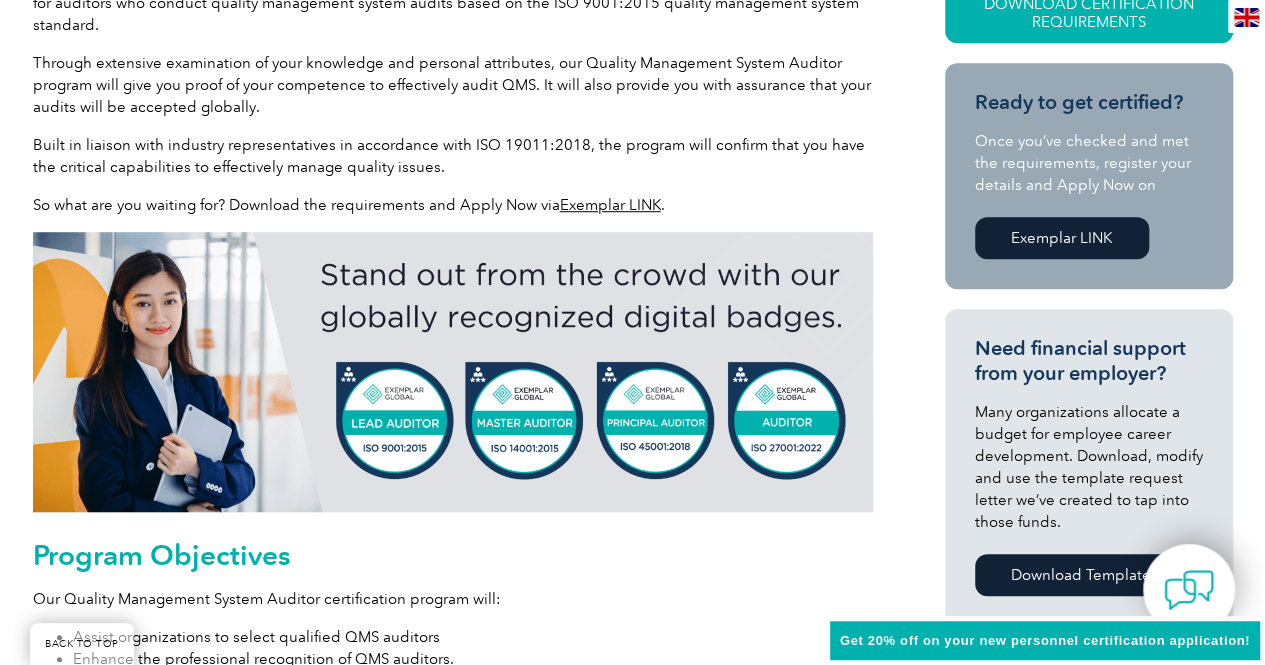 scroll, scrollTop: 604, scrollLeft: 0, axis: vertical 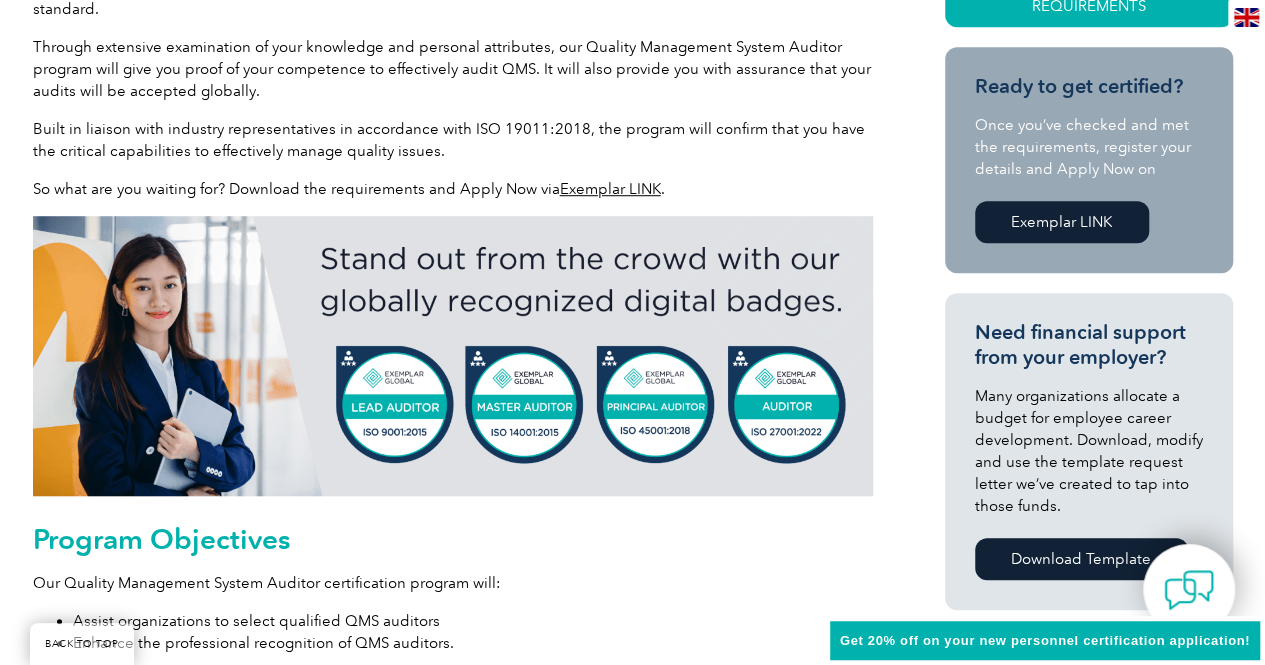 click on "General Overview   Exemplar Global’s Quality Management System (QMS) Auditor certification program provides international recognition for auditors who conduct quality management system audits based on the ISO 9001:2015 quality management system standard.   Through extensive examination of your knowledge and personal attributes, our Quality Management System Auditor program will give you proof of your competence to effectively audit QMS. It will also provide you with assurance that your audits will be accepted globally.   Built in liaison with industry representatives in accordance with ISO 19011:2018, the program will confirm that you have the critical capabilities to effectively manage quality issues.   So what are you waiting for? Download the requirements and Apply Now via  Exemplar LINK .         Program Objectives   Our Quality Management System Auditor certification program will:     Assist organizations to select qualified QMS auditors   Enhance the professional recognition of QMS auditors." at bounding box center [453, 904] 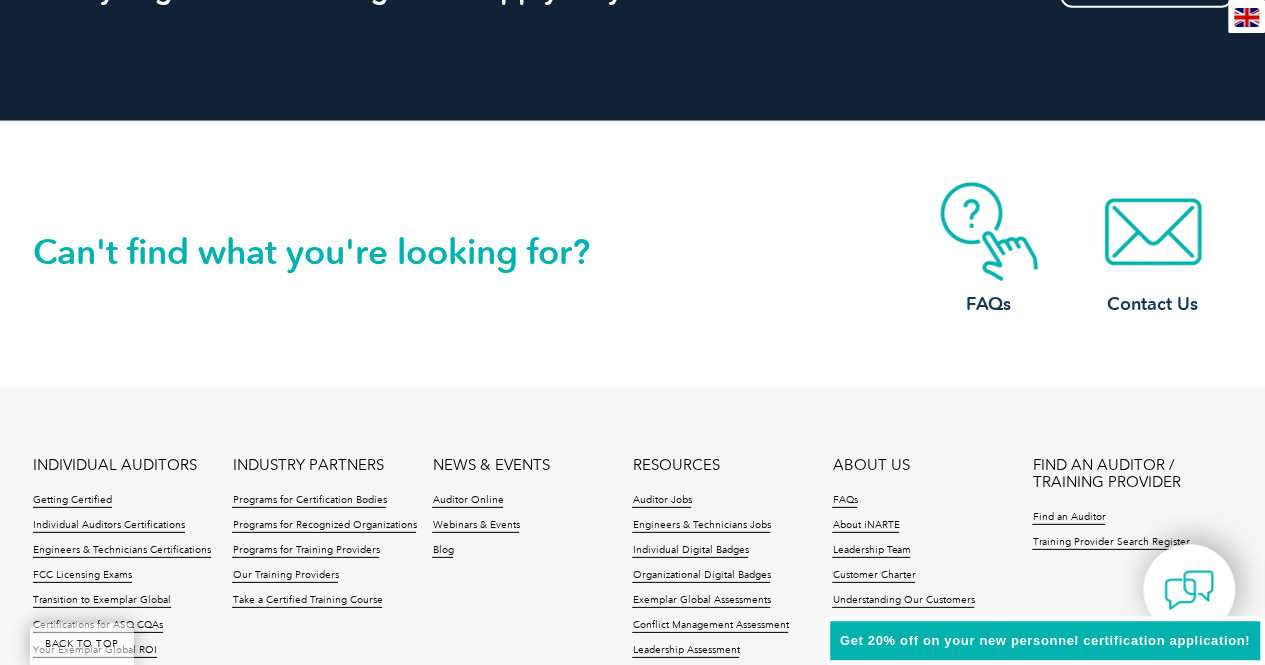 scroll, scrollTop: 2708, scrollLeft: 0, axis: vertical 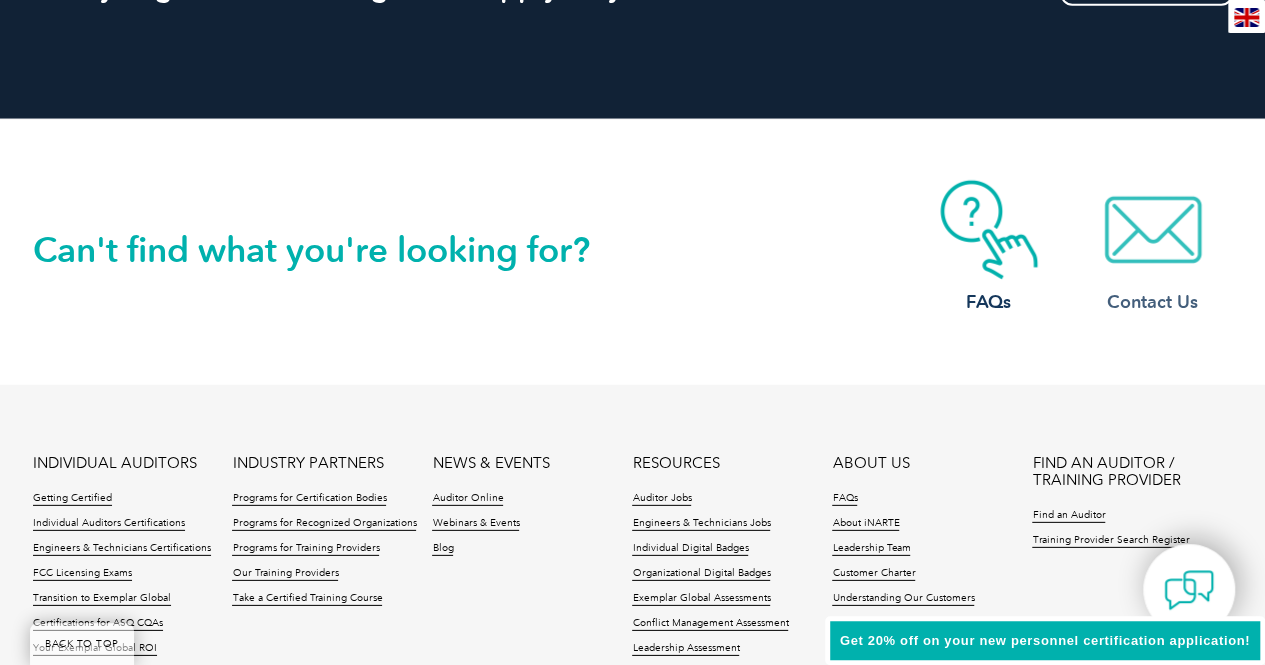 click at bounding box center (1153, 230) 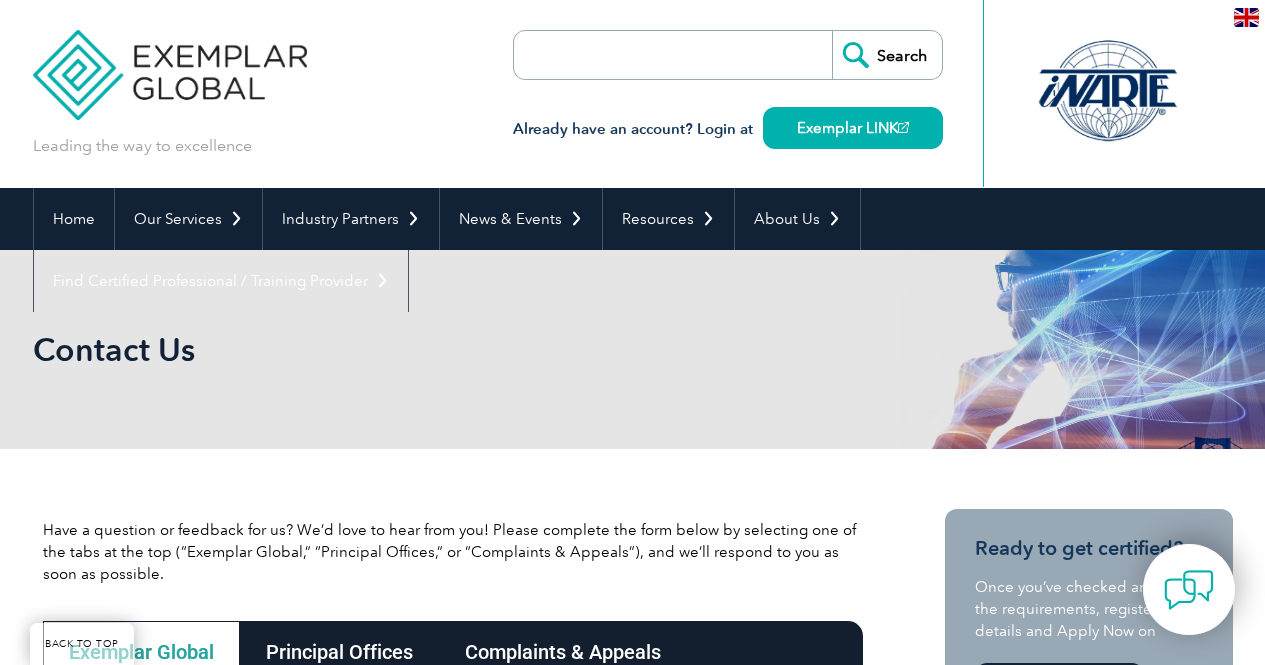 scroll, scrollTop: 370, scrollLeft: 0, axis: vertical 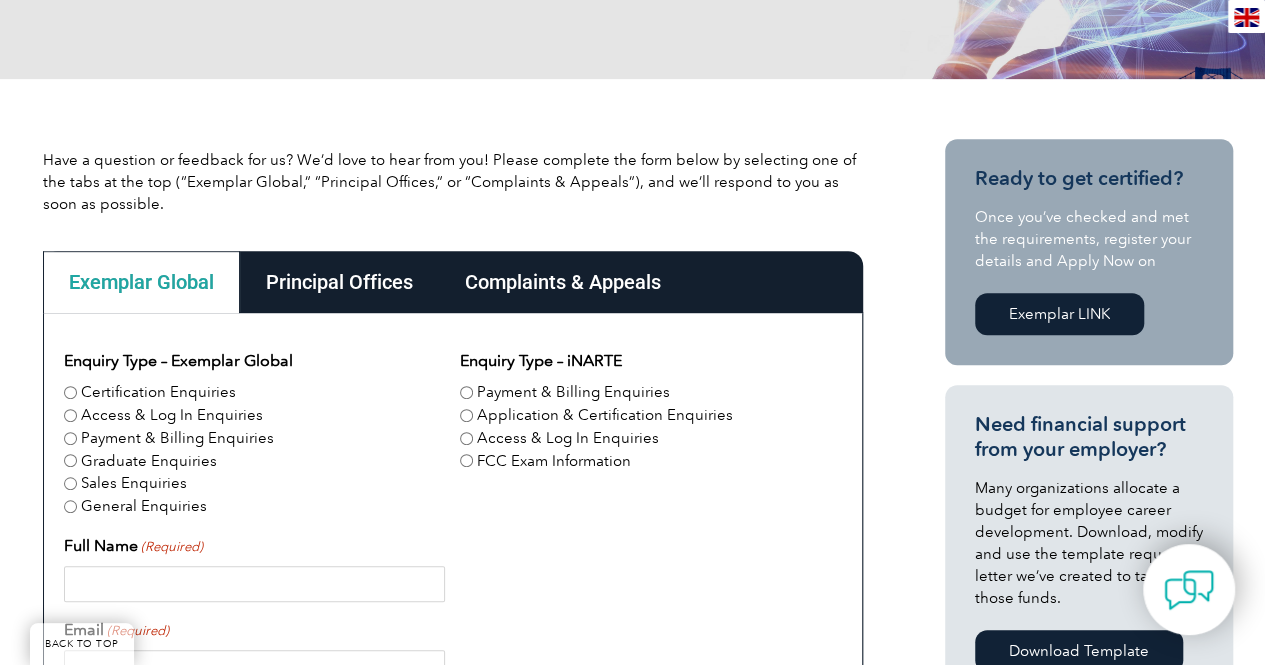 click on "Certification Enquiries" at bounding box center (70, 392) 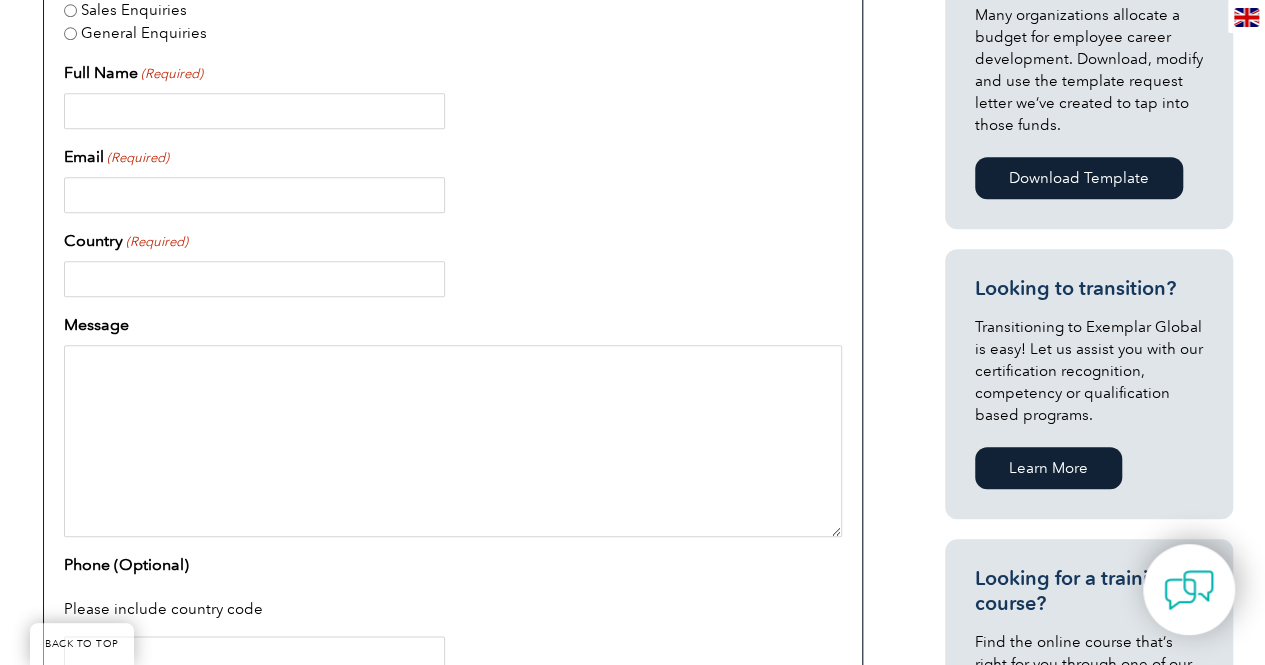 scroll, scrollTop: 801, scrollLeft: 0, axis: vertical 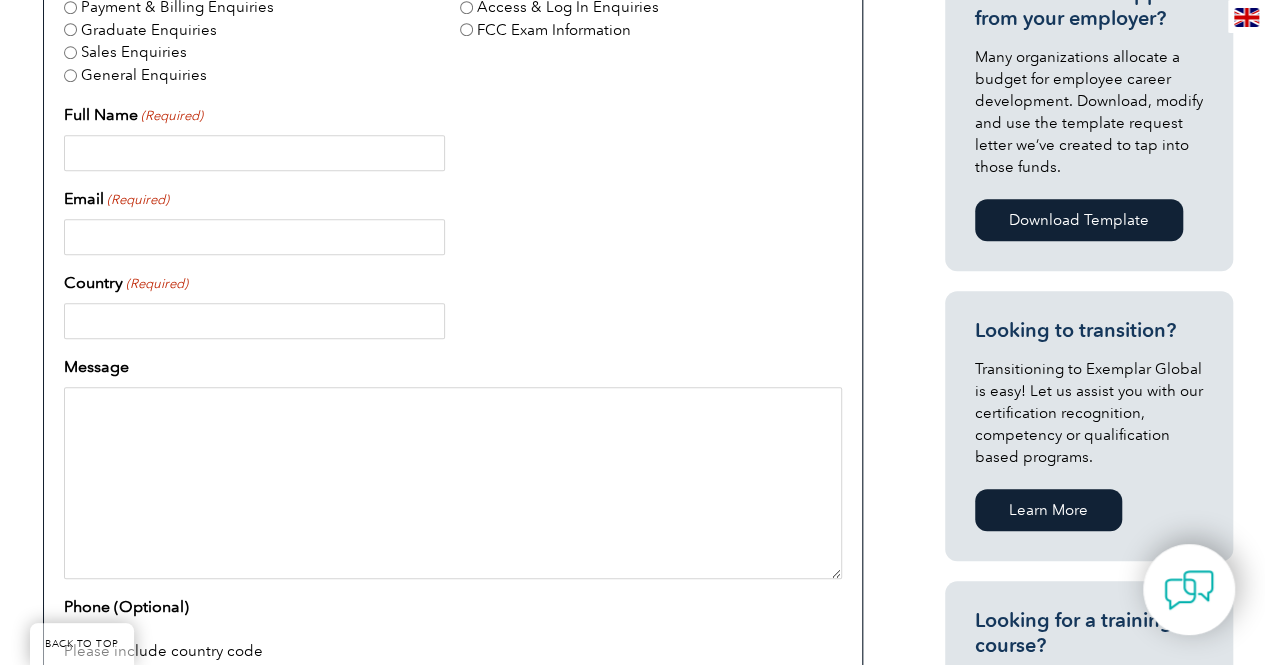 click on "Full Name (Required)" at bounding box center [254, 153] 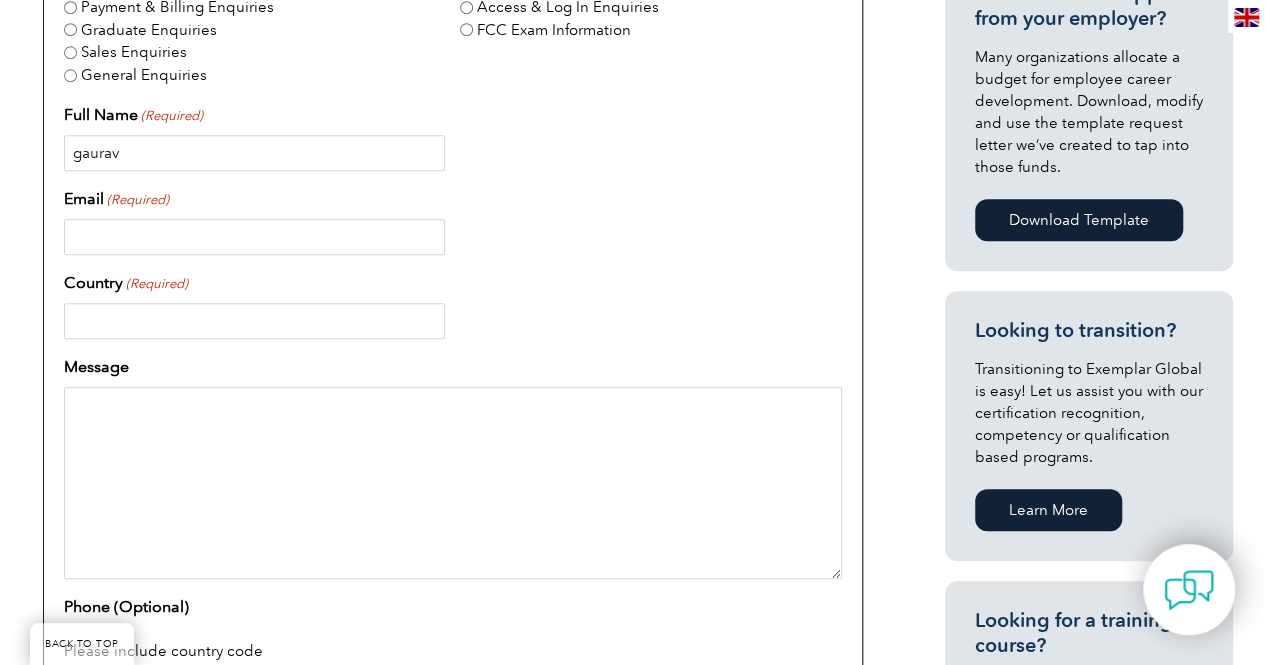 type on "gaurav" 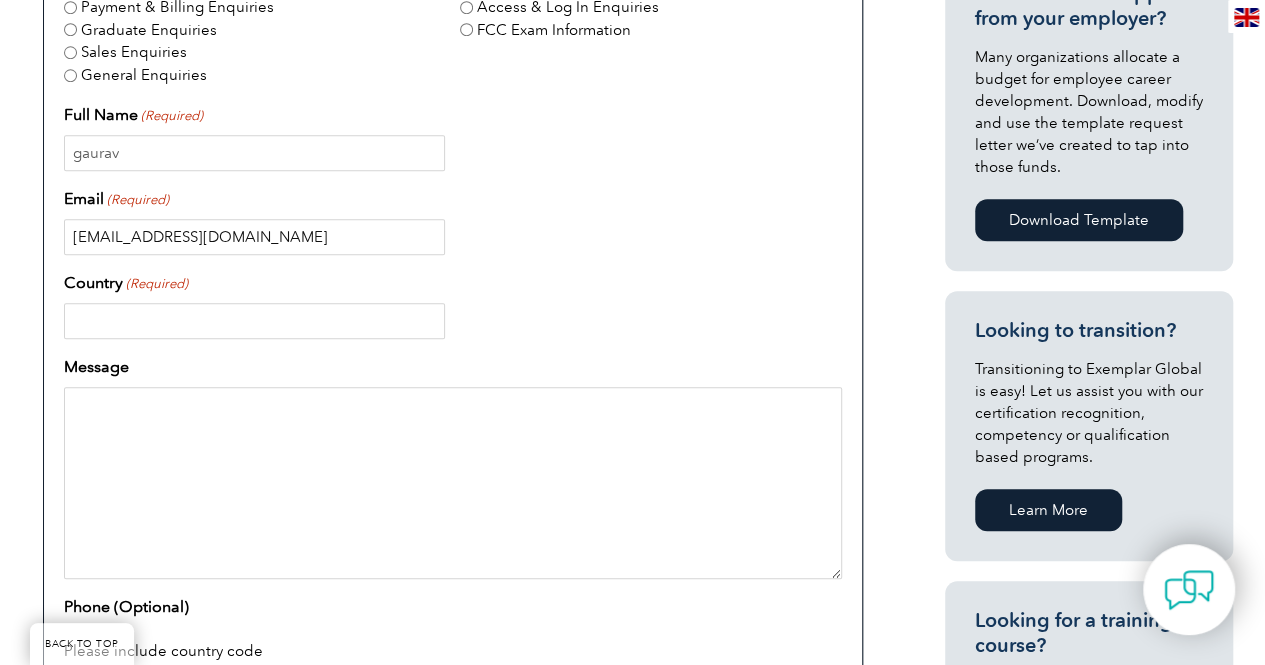 type on "[EMAIL_ADDRESS][DOMAIN_NAME]" 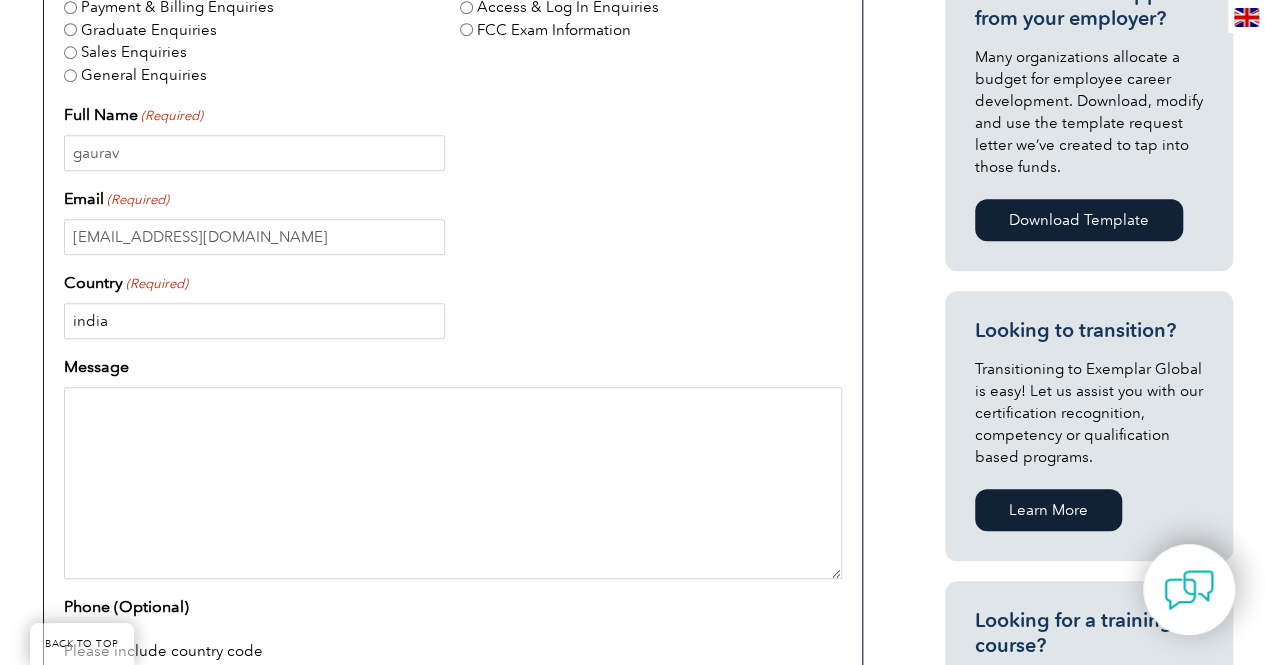 type on "india" 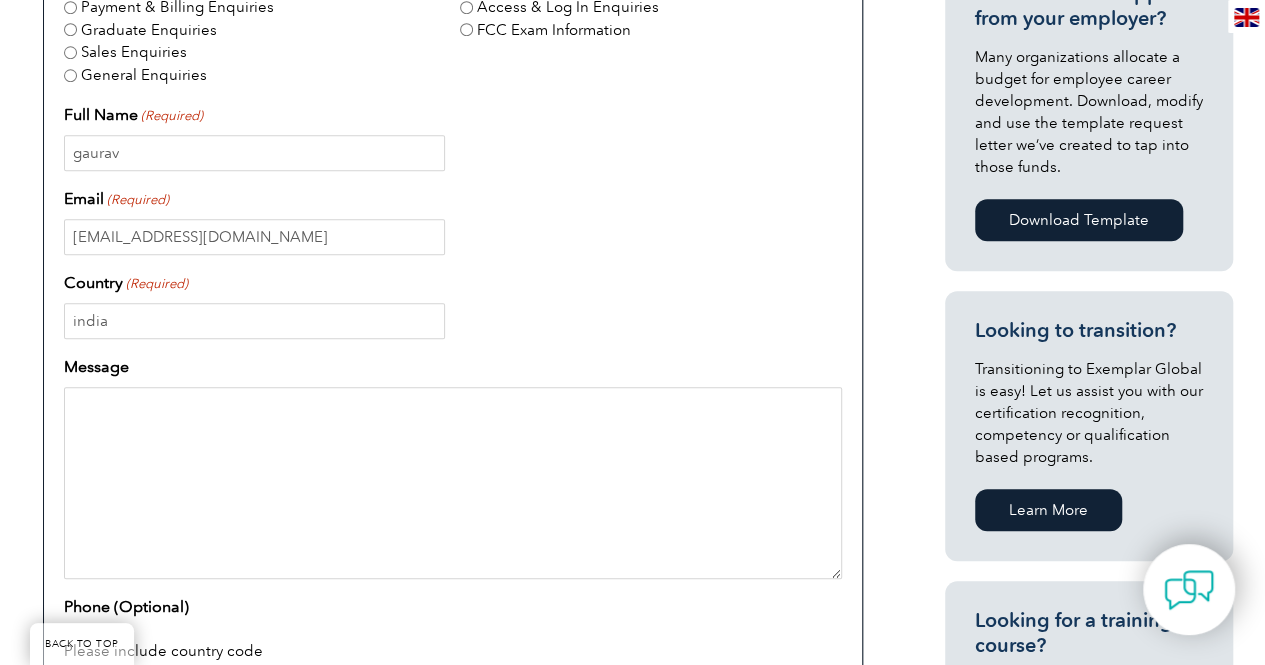 click on "Message" at bounding box center (453, 483) 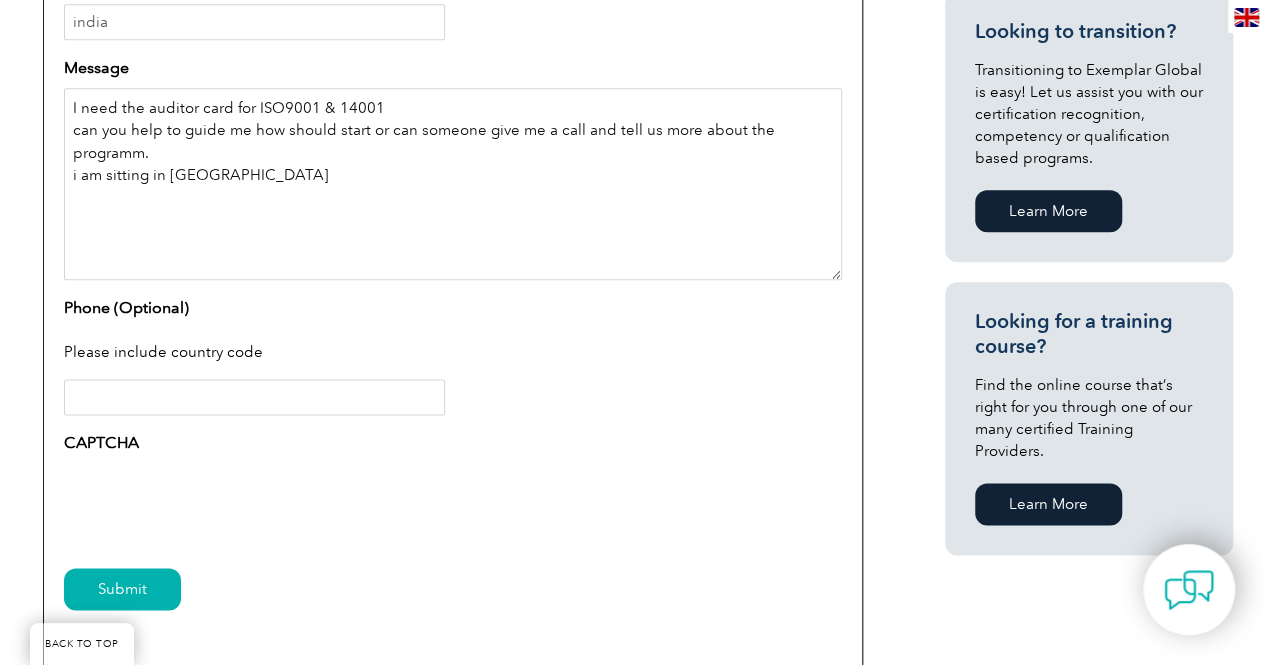 scroll, scrollTop: 1101, scrollLeft: 0, axis: vertical 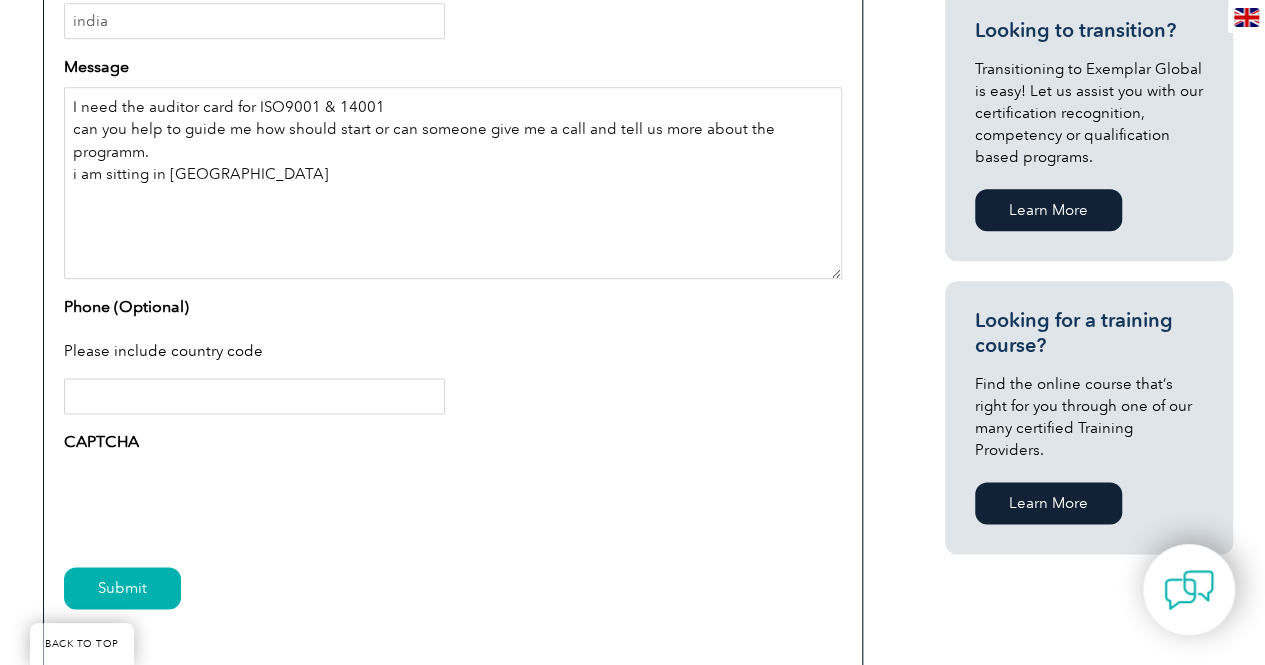 type on "I need the auditor card for ISO9001 & 14001
can you help to guide me how should start or can someone give me a call and tell us more about the programm.
i am sitting in INDIA" 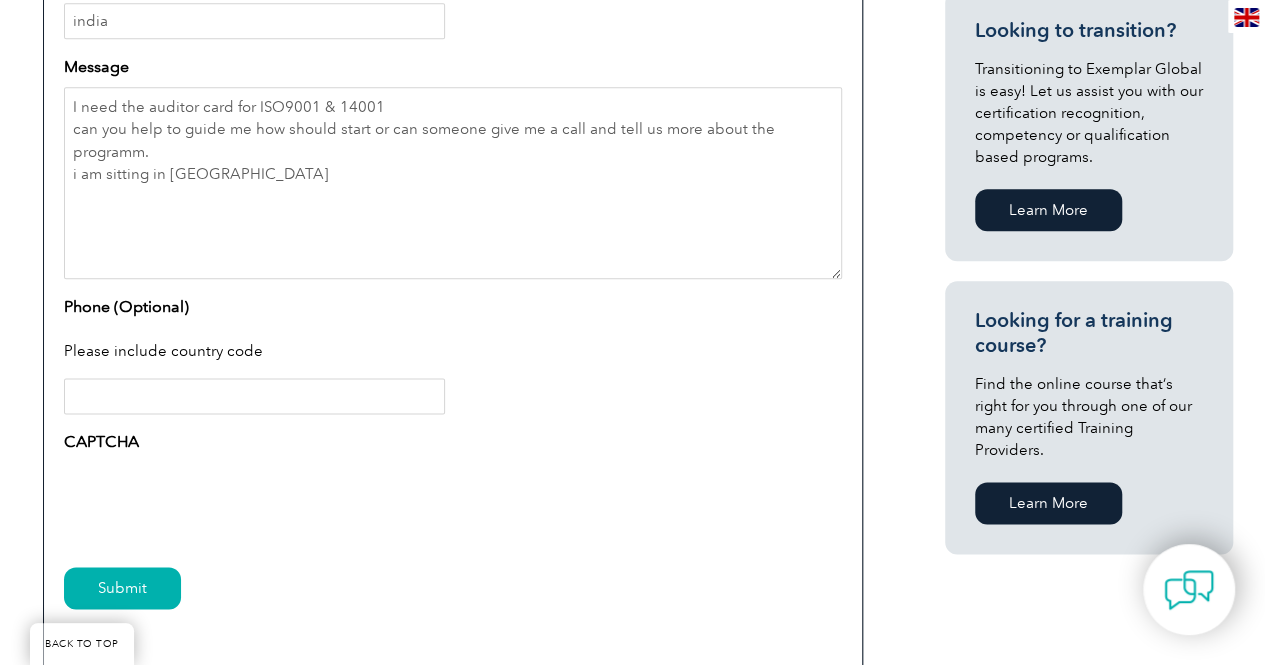 click on "Phone (Optional)" at bounding box center (254, 396) 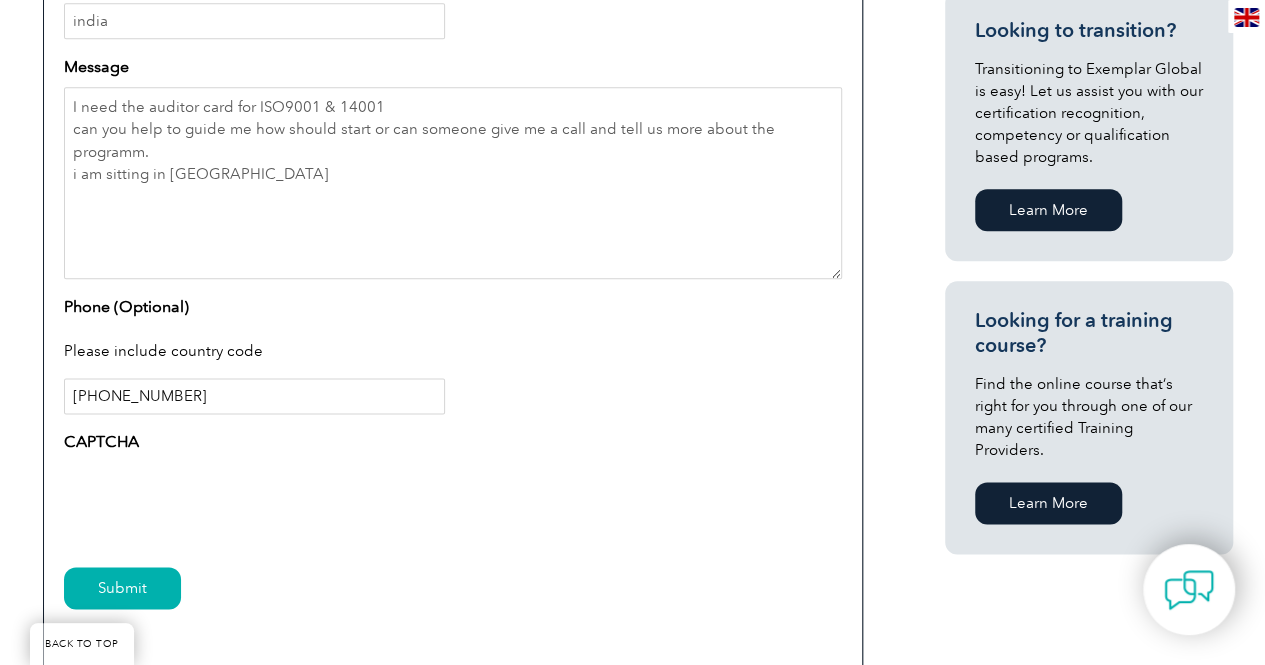 type on "+918800847314" 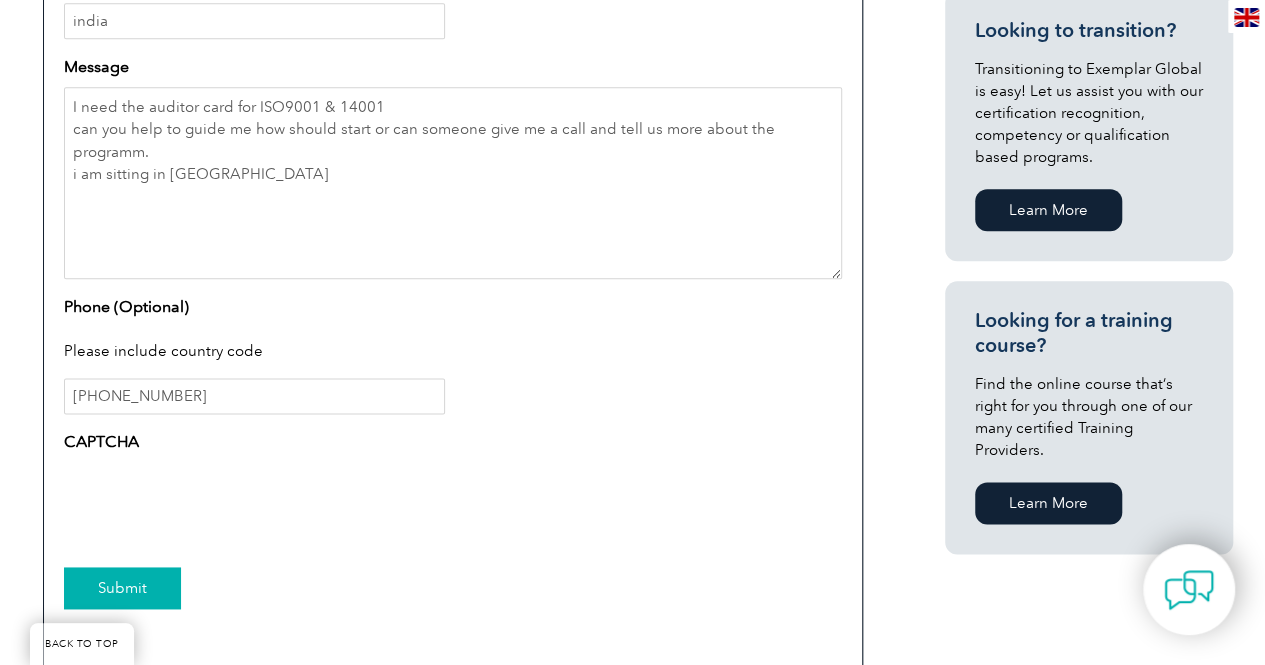 click on "Submit" at bounding box center (122, 588) 